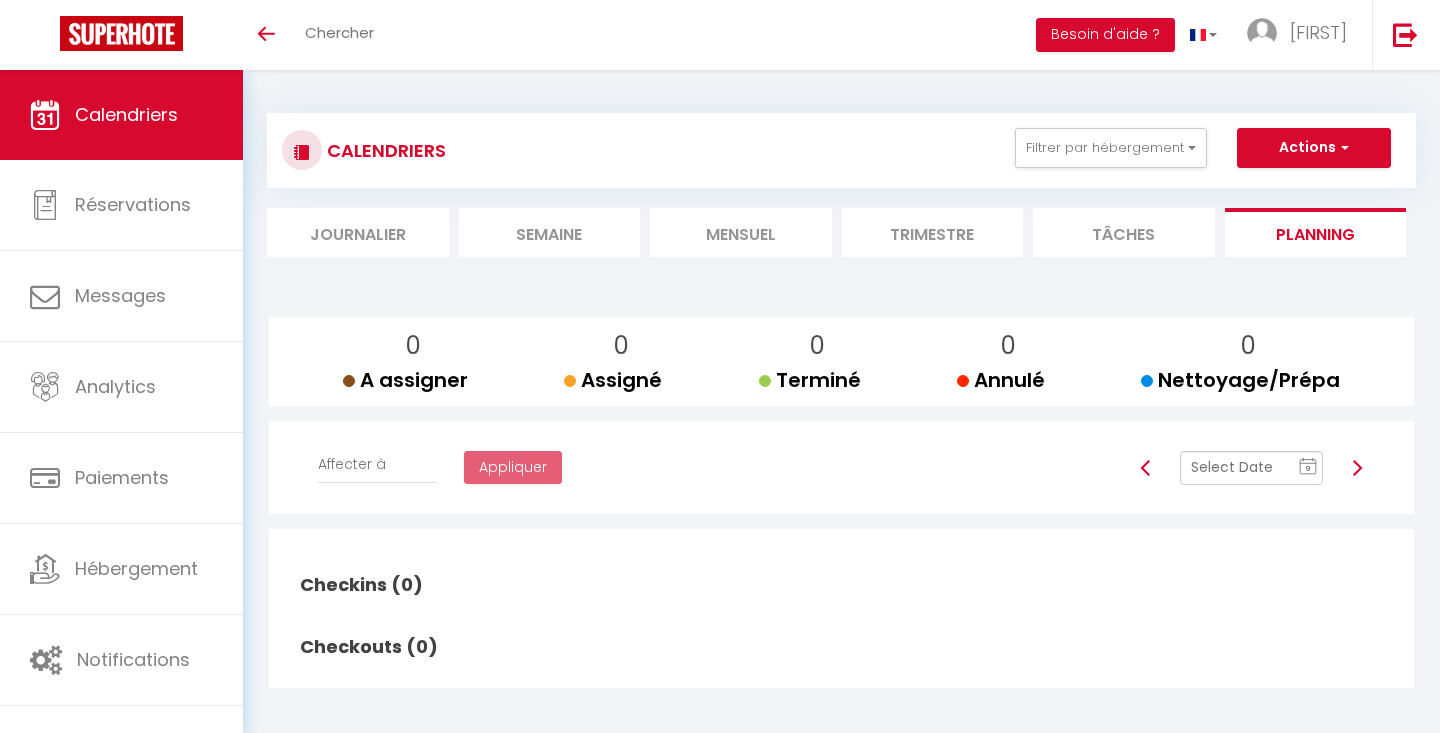 scroll, scrollTop: 0, scrollLeft: 0, axis: both 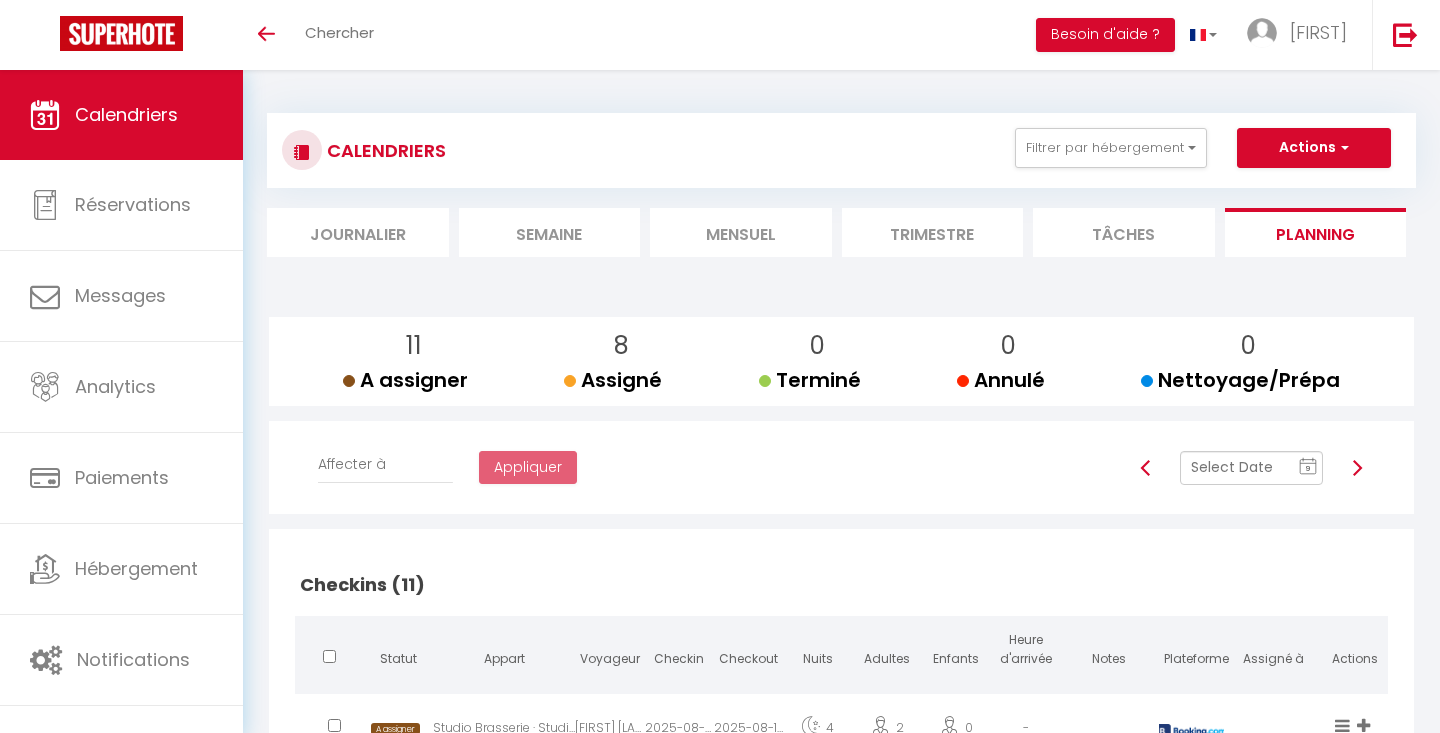 click on "Mensuel" at bounding box center [741, 232] 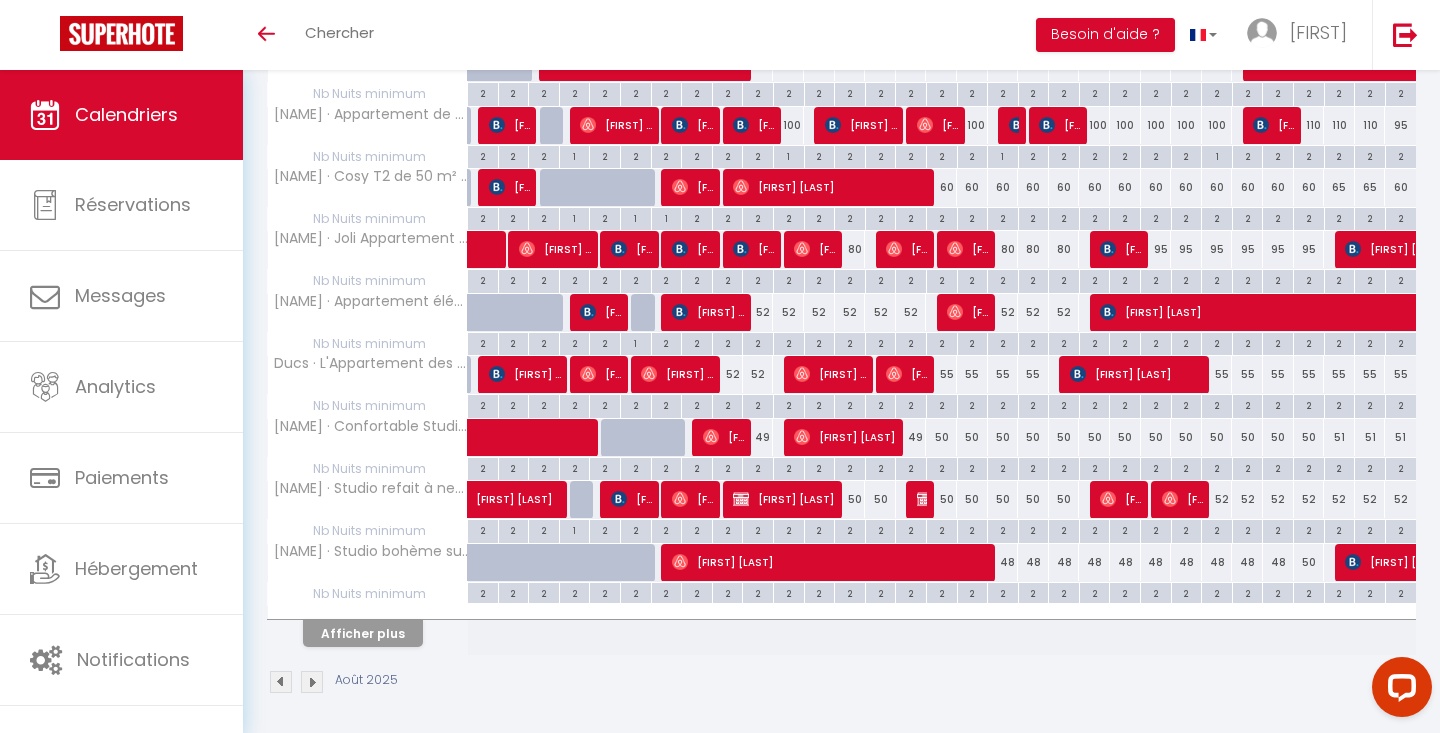 scroll, scrollTop: 434, scrollLeft: 0, axis: vertical 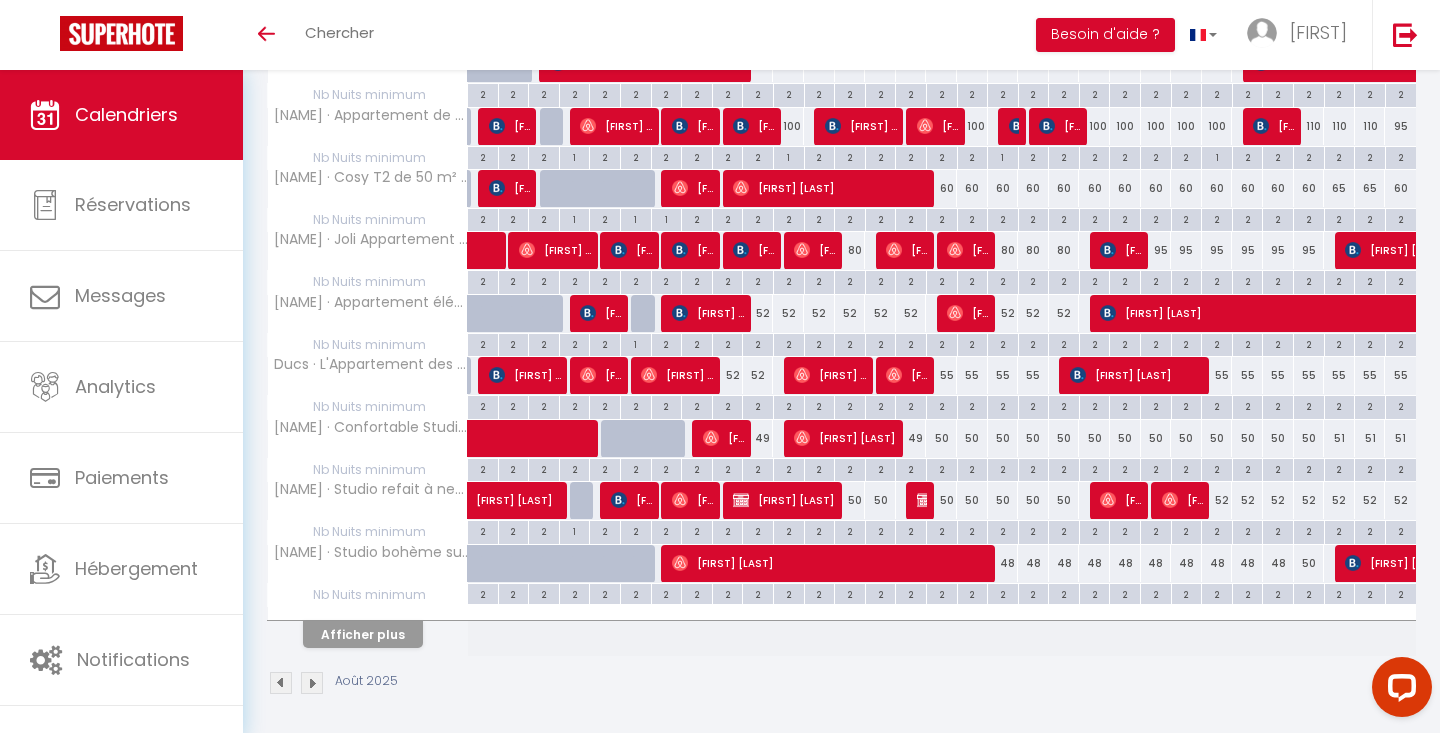 click on "Afficher plus" at bounding box center [363, 634] 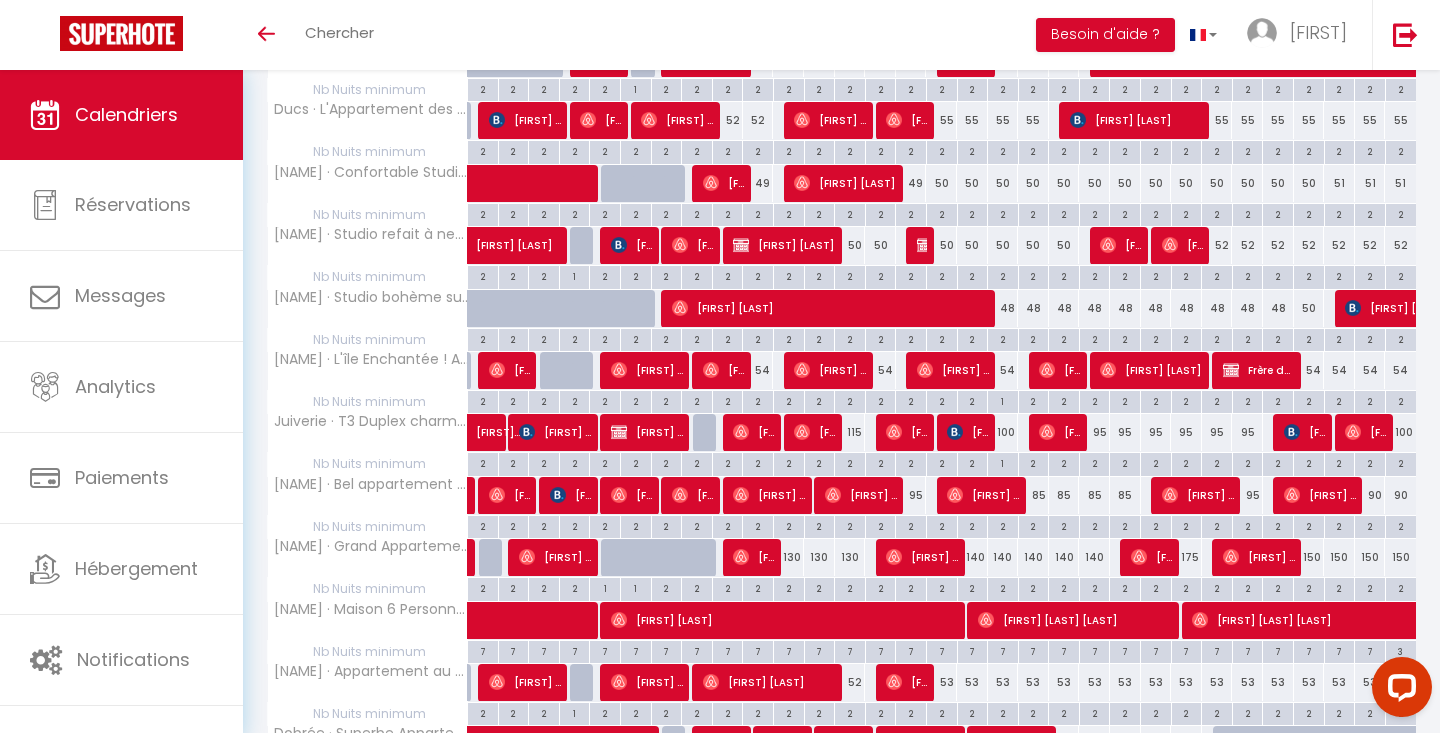 scroll, scrollTop: 692, scrollLeft: 0, axis: vertical 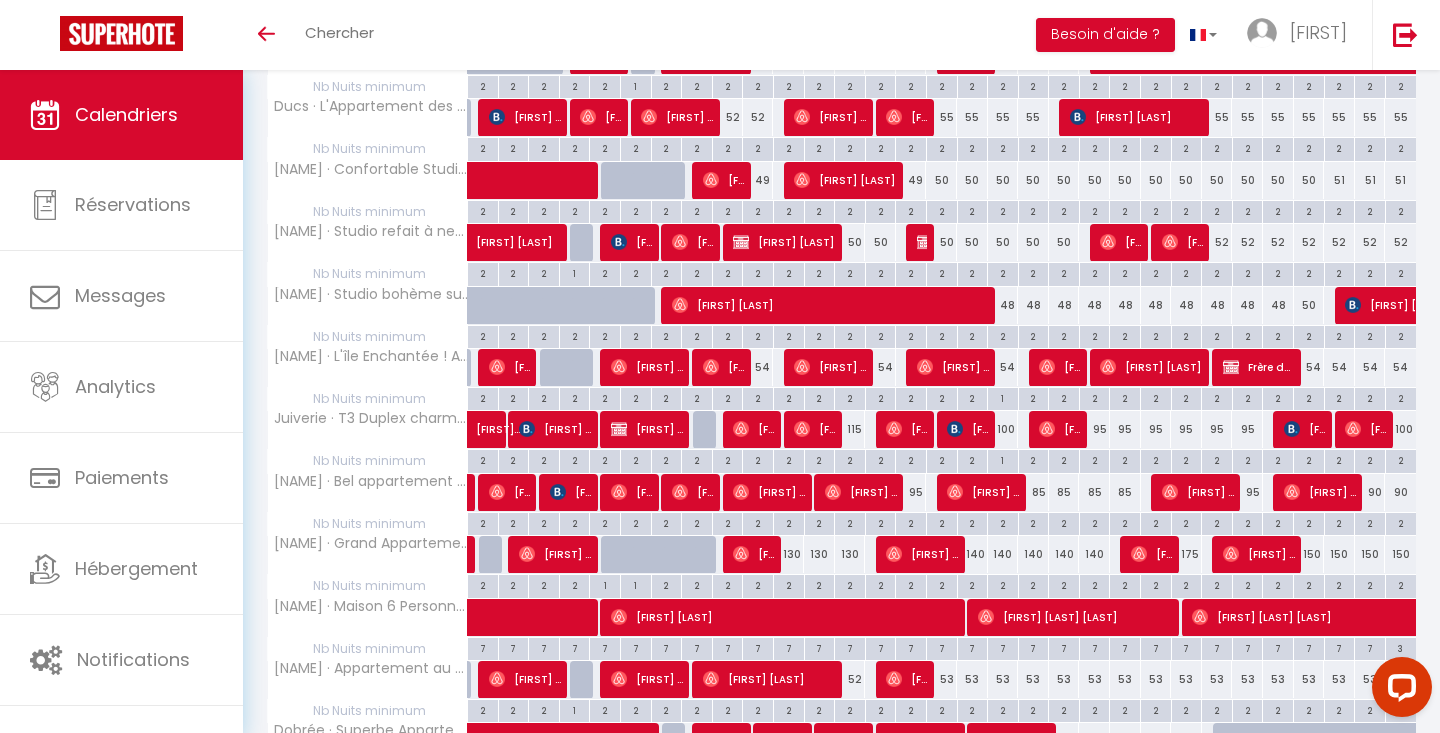 click at bounding box center [741, 492] 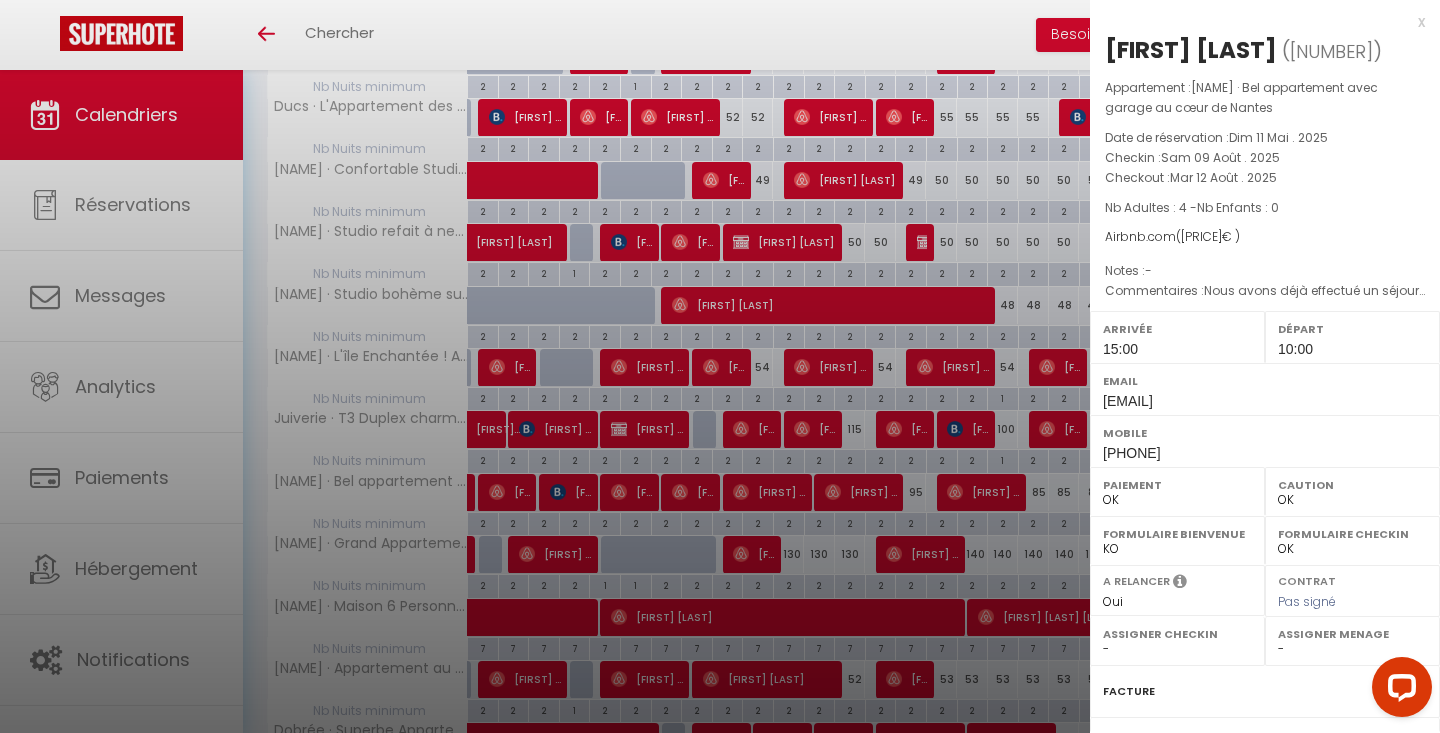 select on "[POSTAL_CODE]" 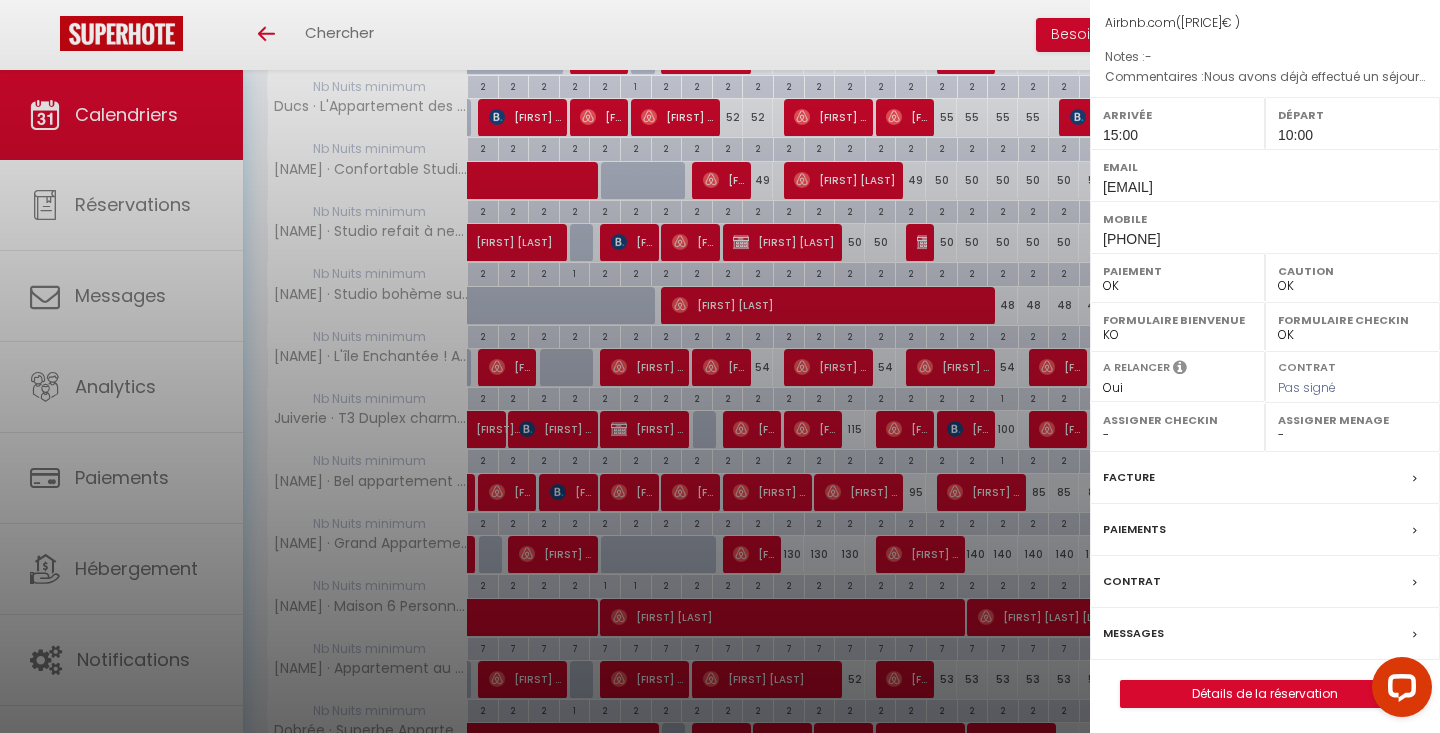 scroll, scrollTop: 213, scrollLeft: 0, axis: vertical 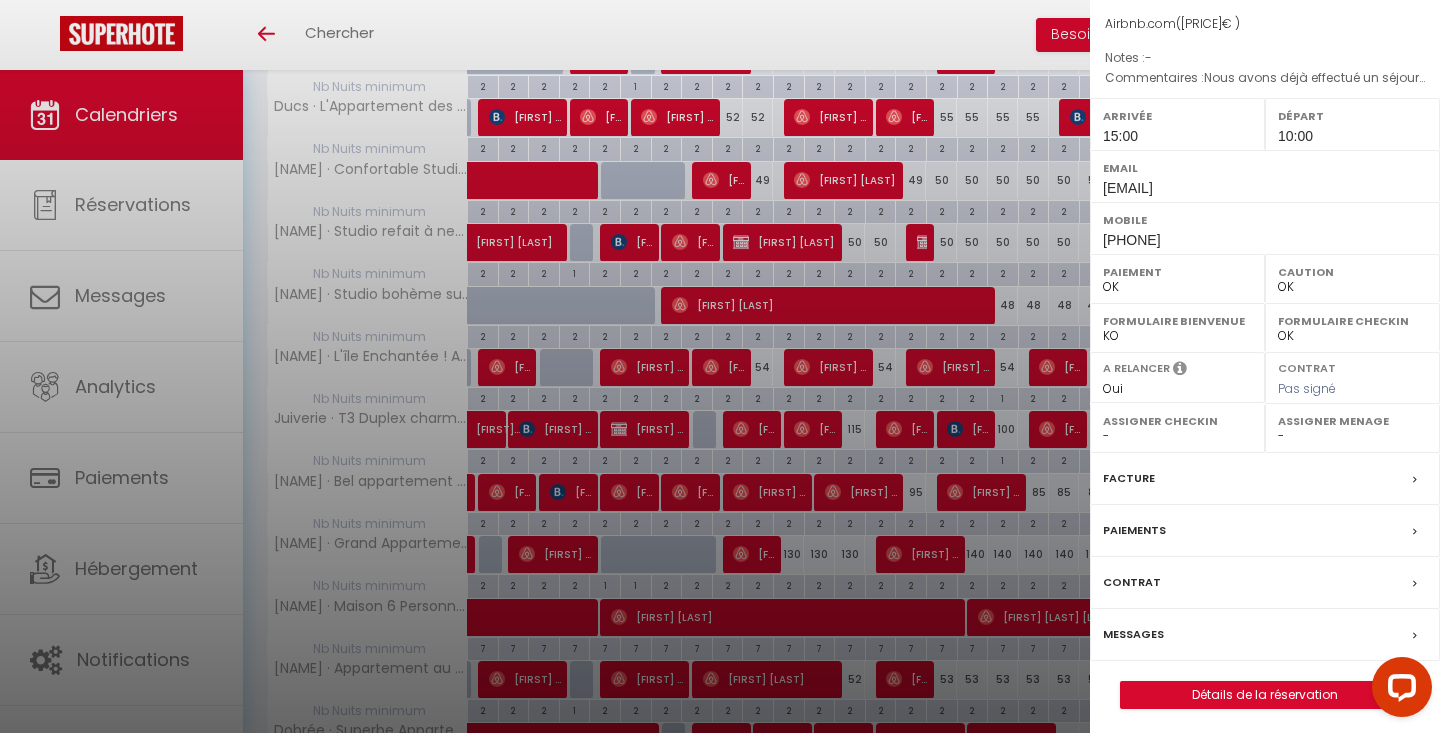 click on "Détails de la réservation" at bounding box center (1265, 695) 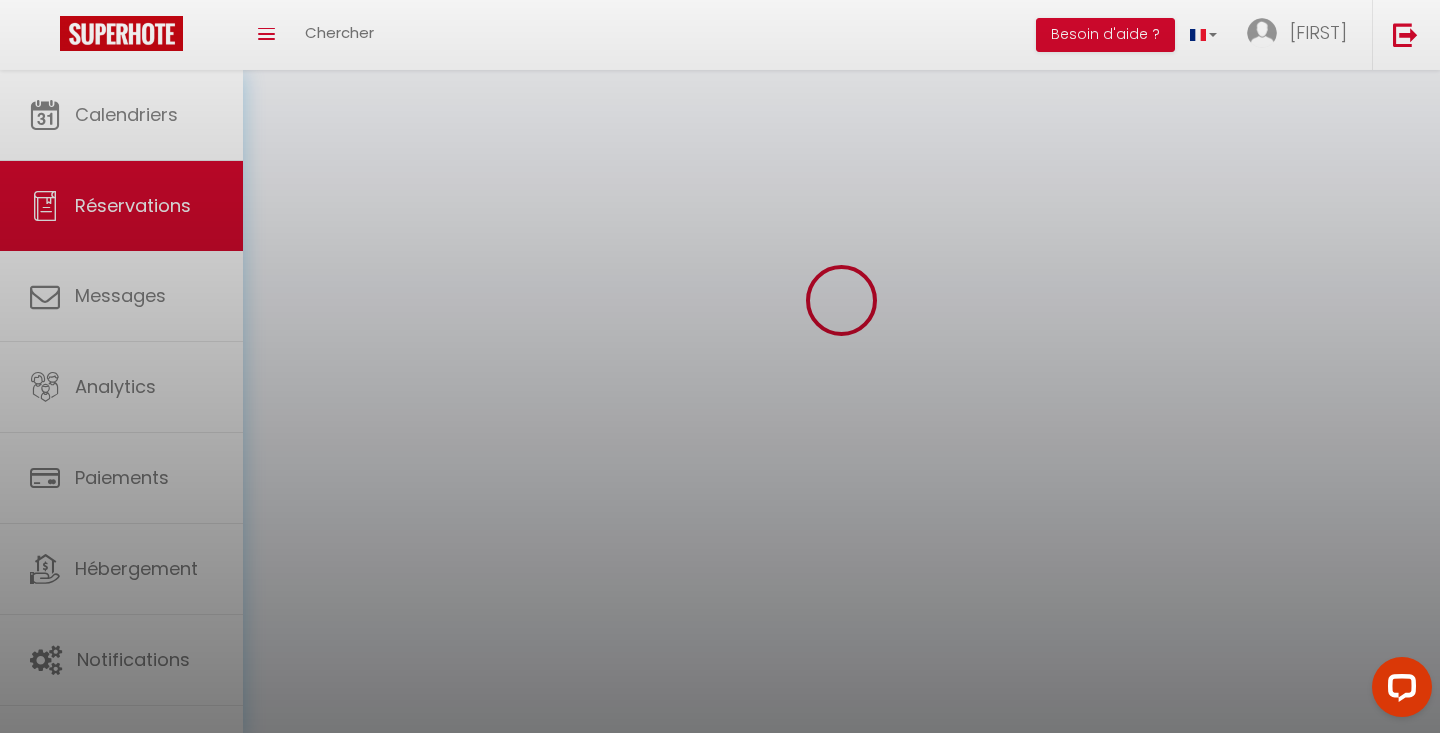 scroll, scrollTop: 0, scrollLeft: 0, axis: both 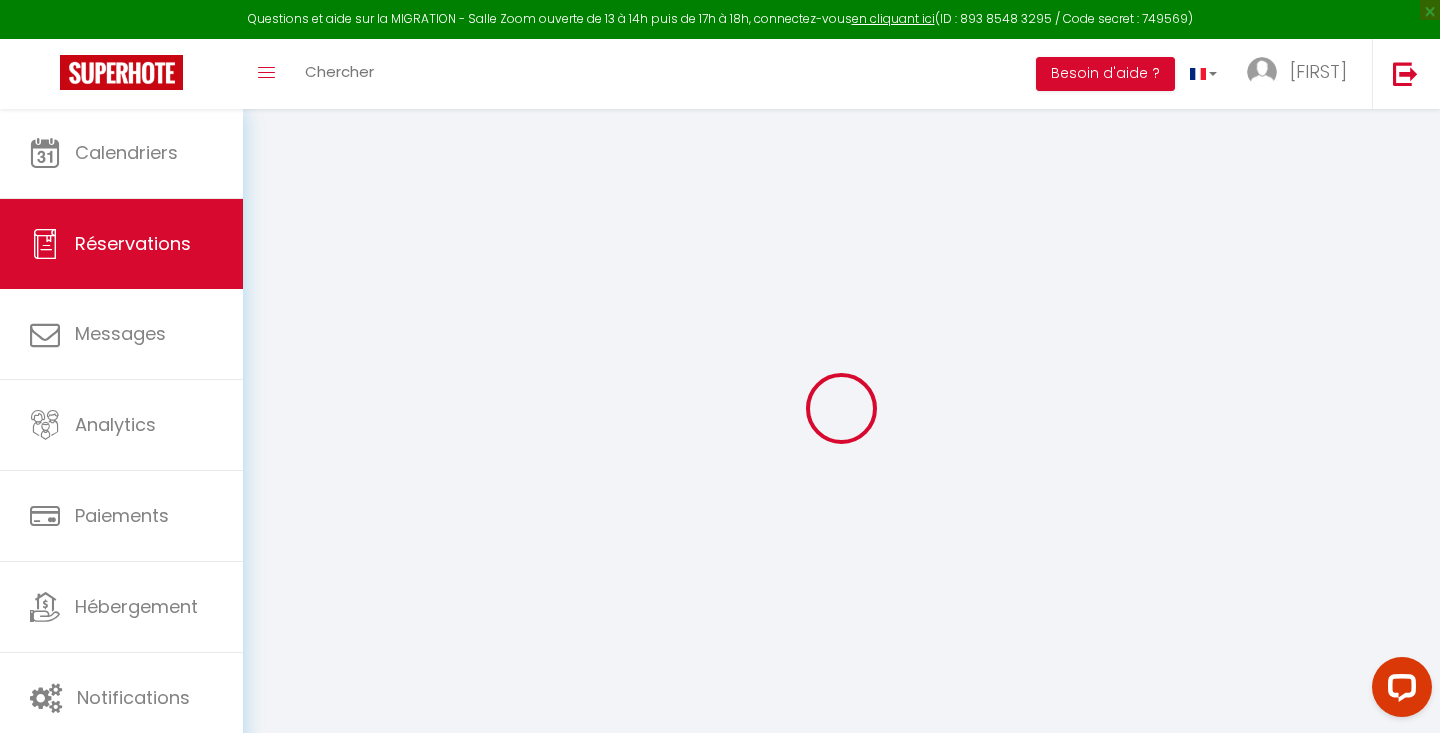 type on "[FIRST]" 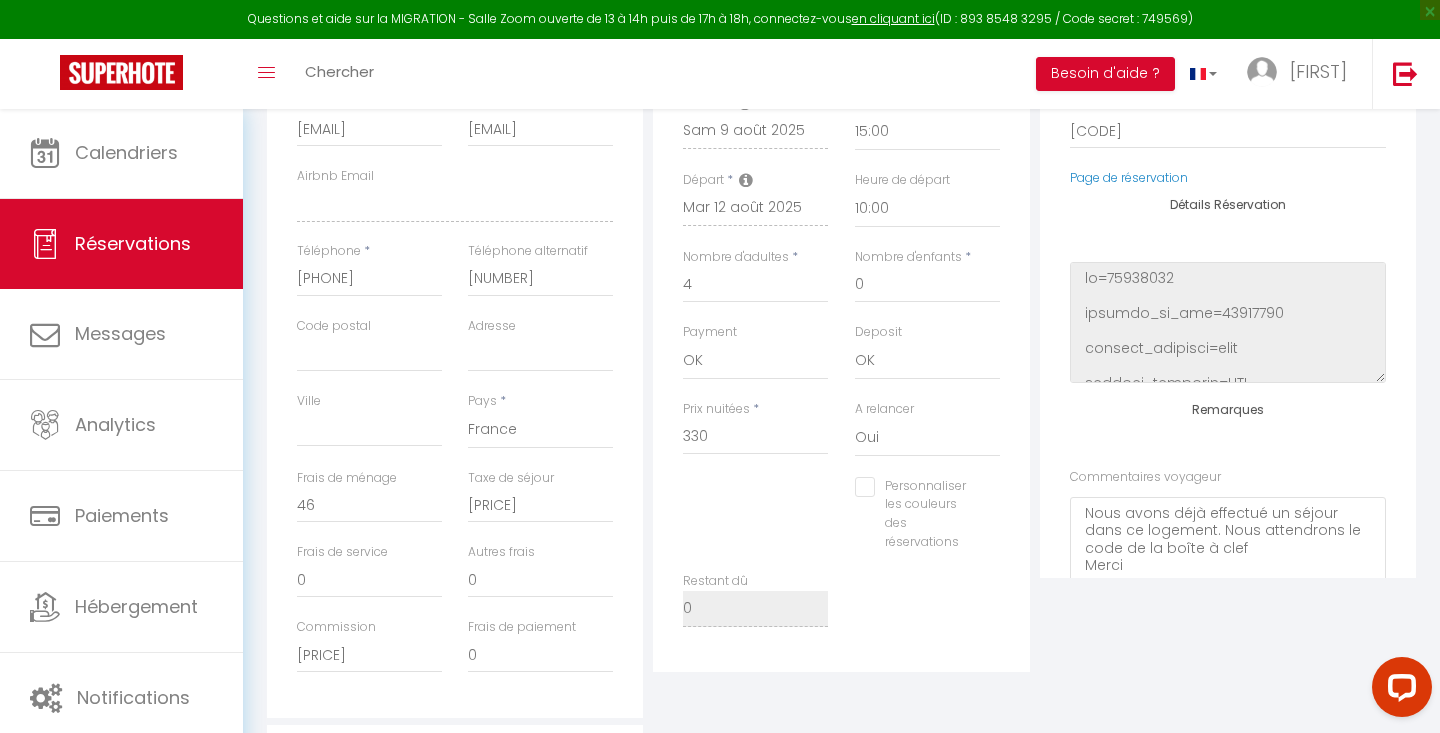 scroll, scrollTop: 442, scrollLeft: 0, axis: vertical 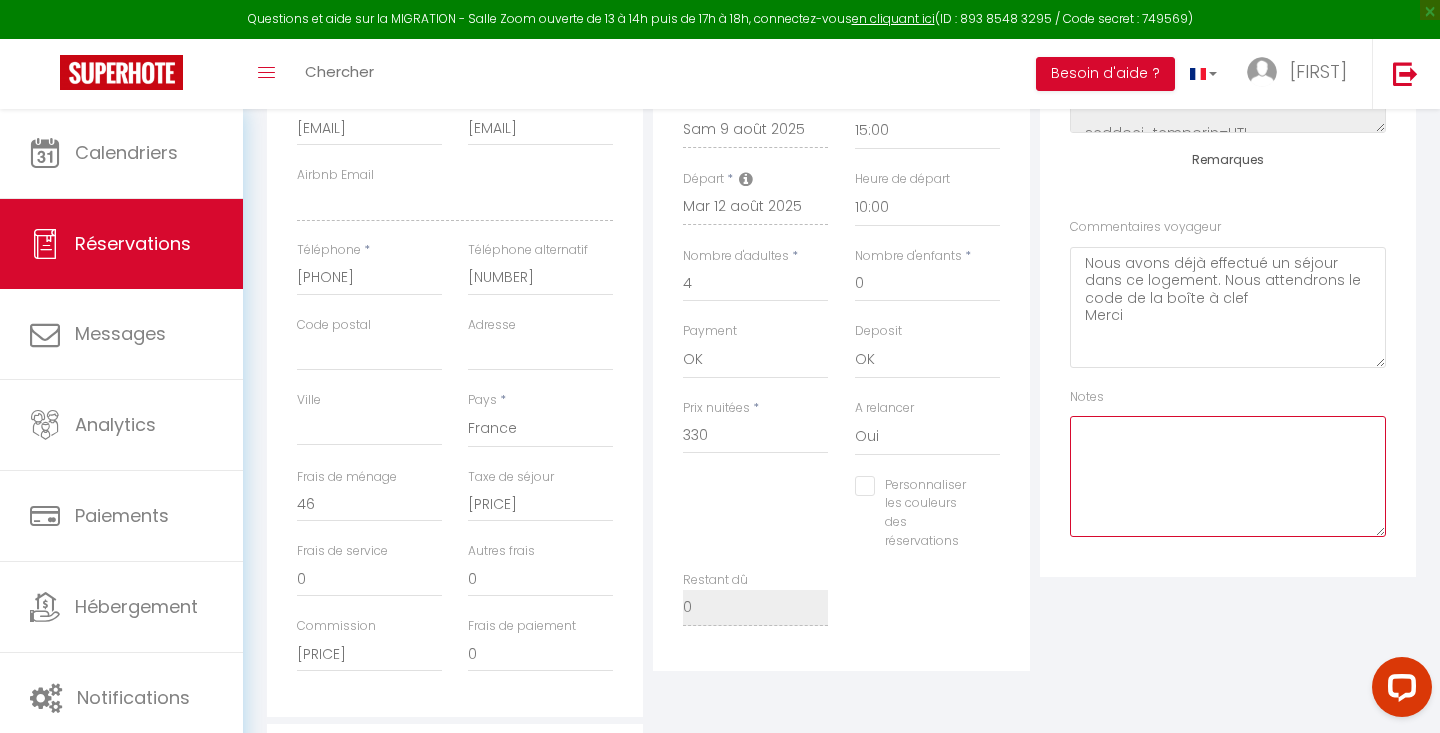 click at bounding box center [1228, 476] 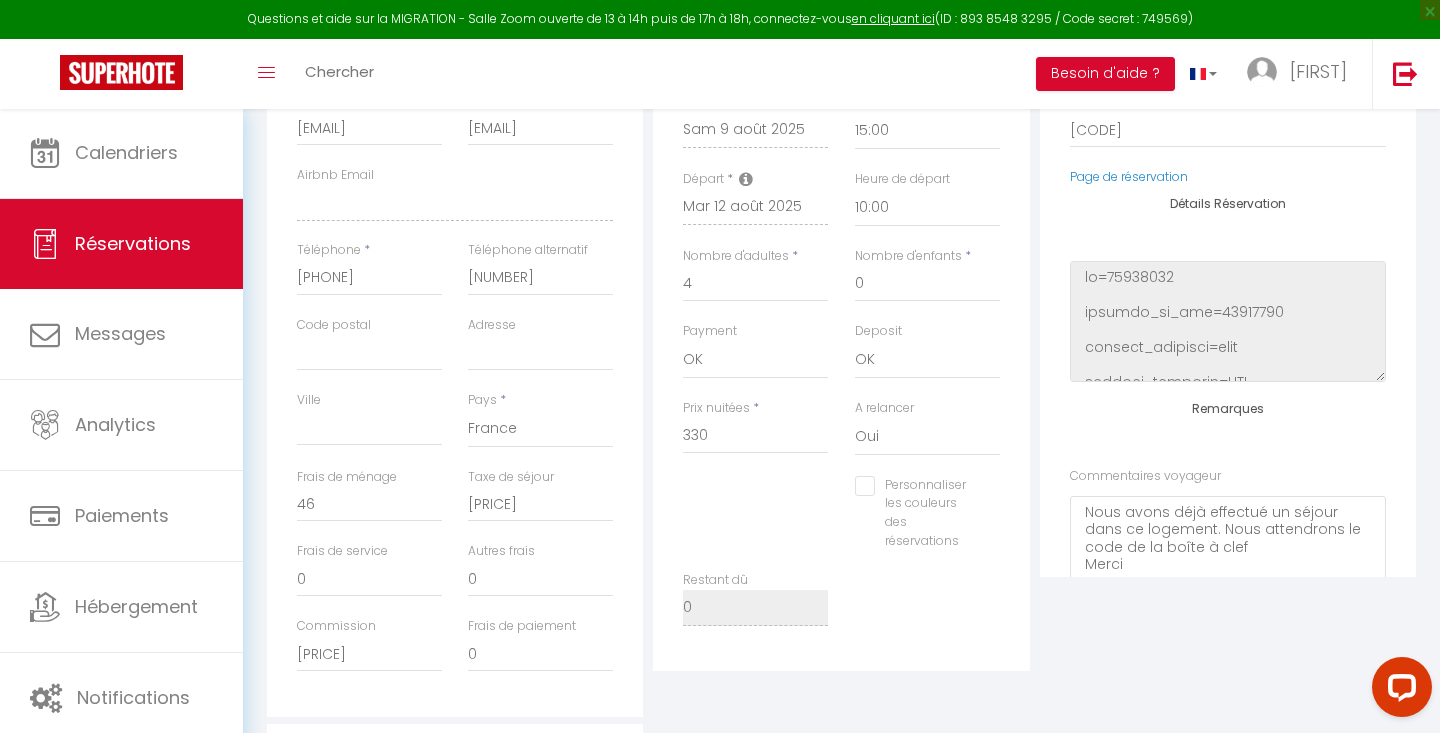scroll, scrollTop: 0, scrollLeft: 0, axis: both 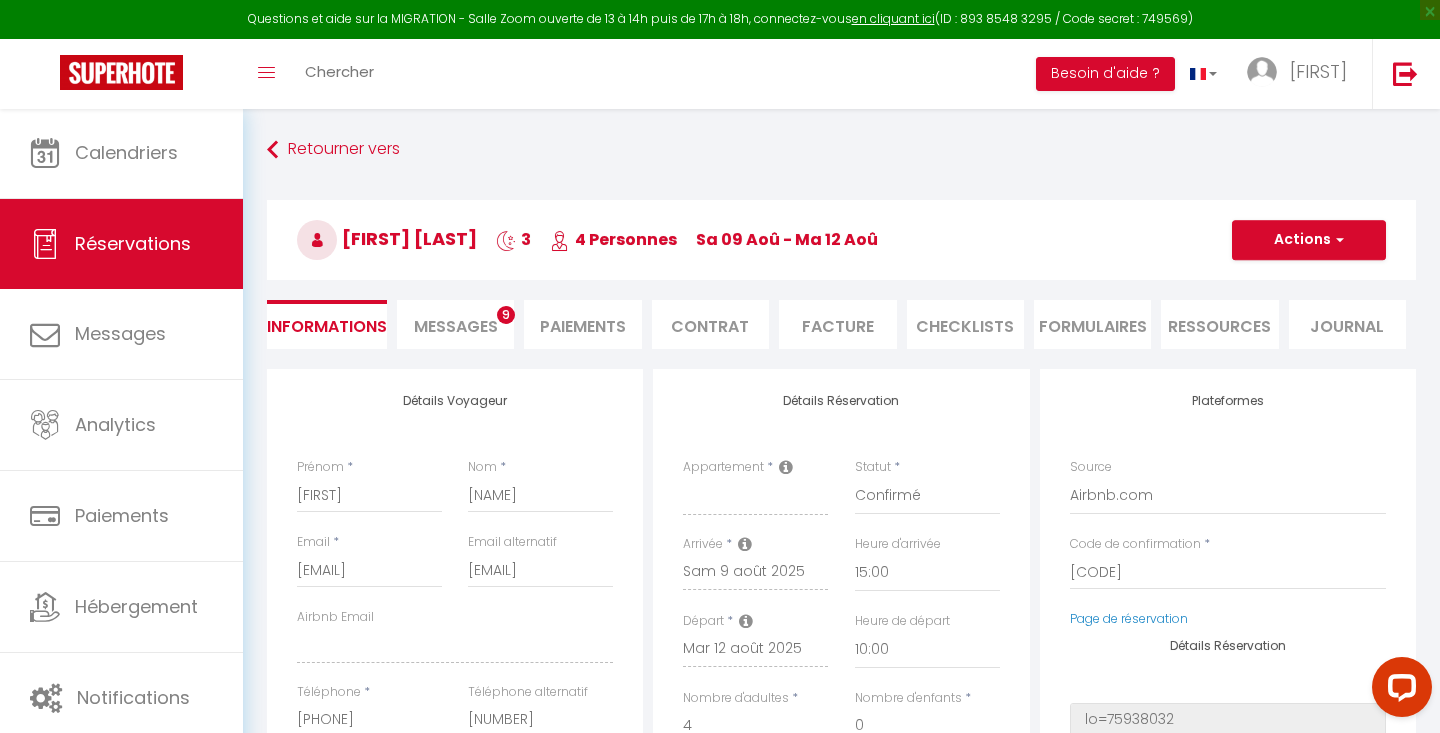 type on "Dépôt des bagages à partir de 11h30" 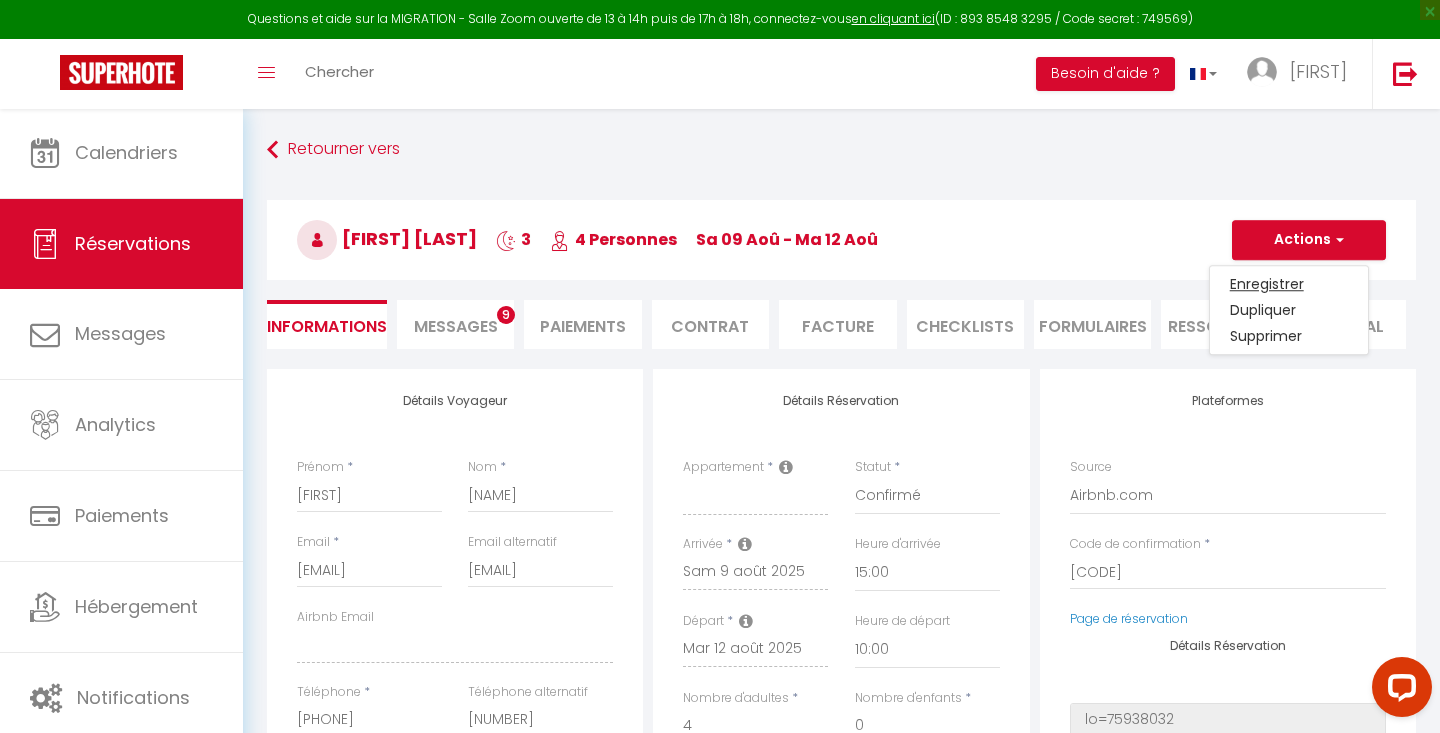 click on "Enregistrer" at bounding box center [1289, 284] 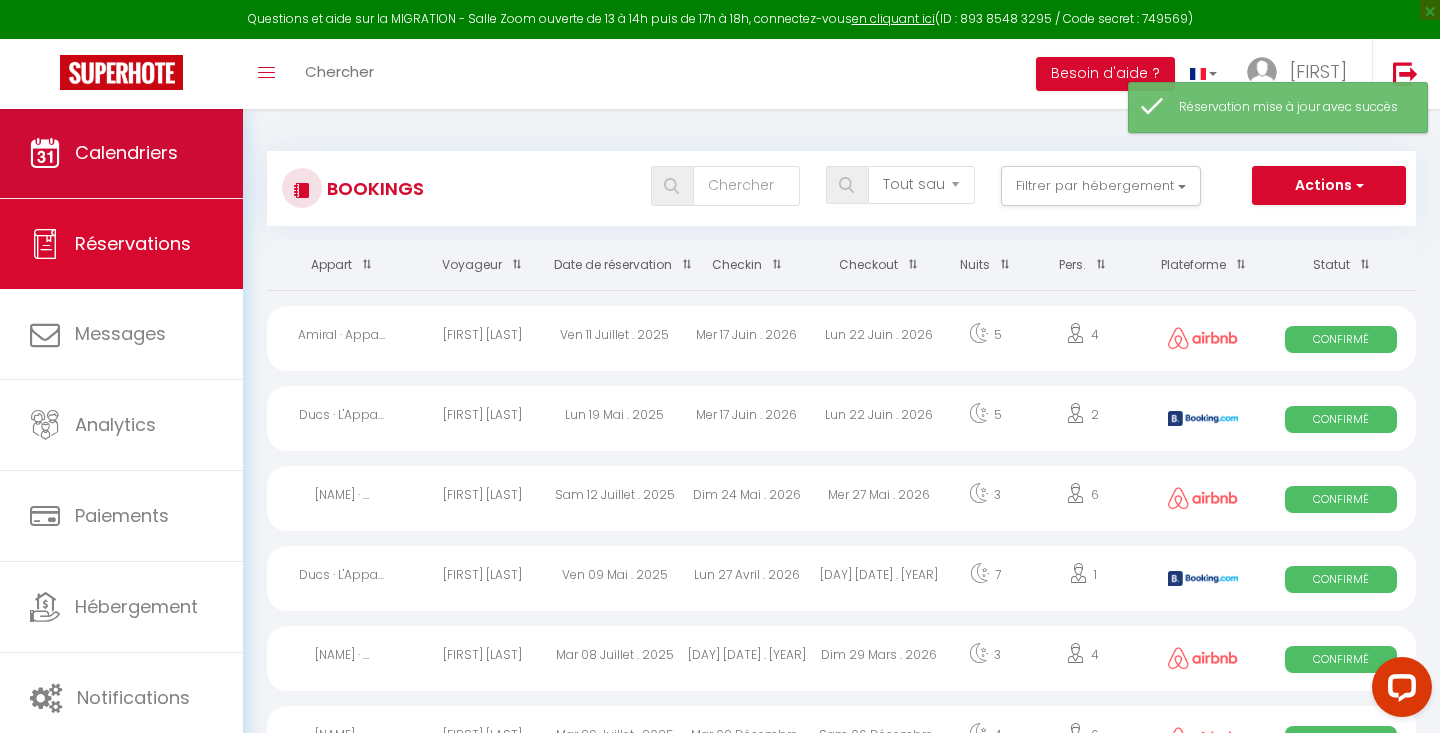 click on "Calendriers" at bounding box center (121, 153) 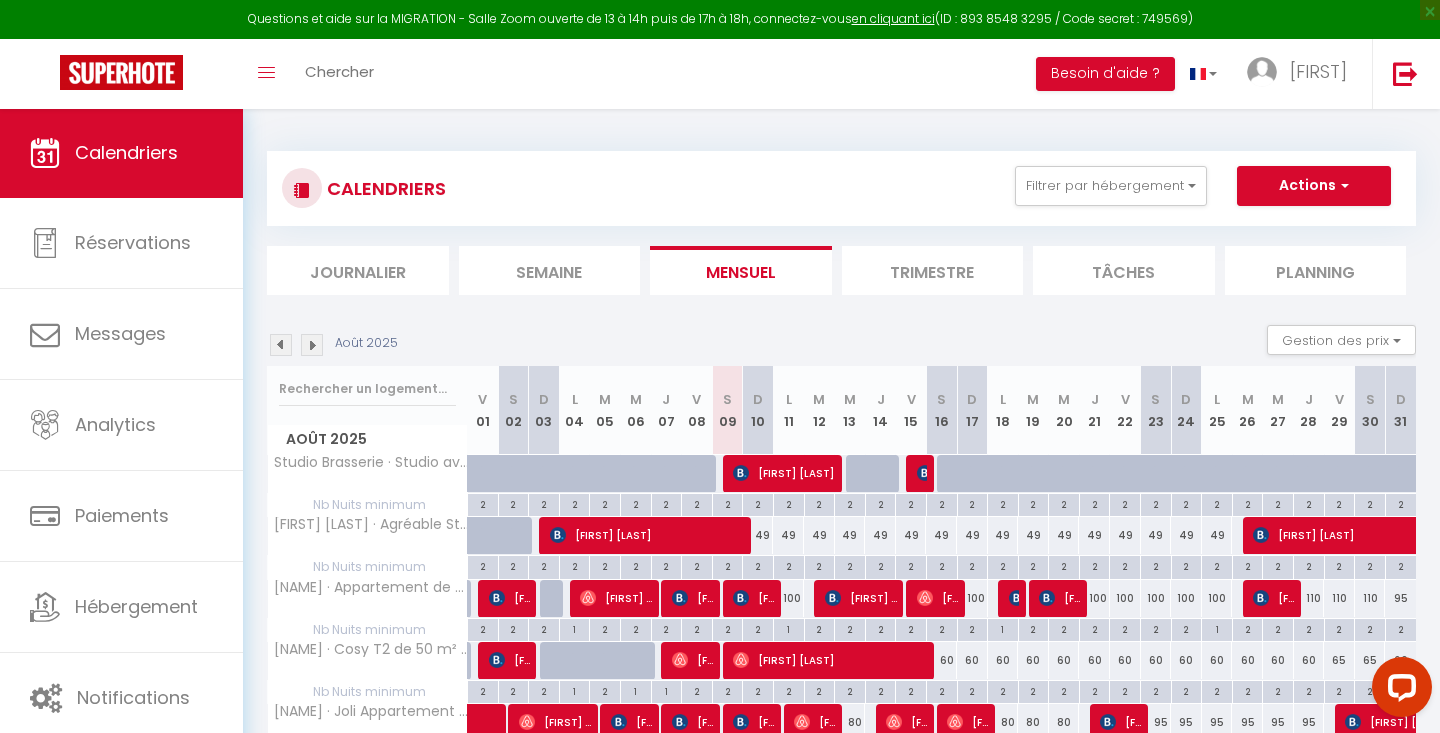 click on "Tâches" at bounding box center (1124, 270) 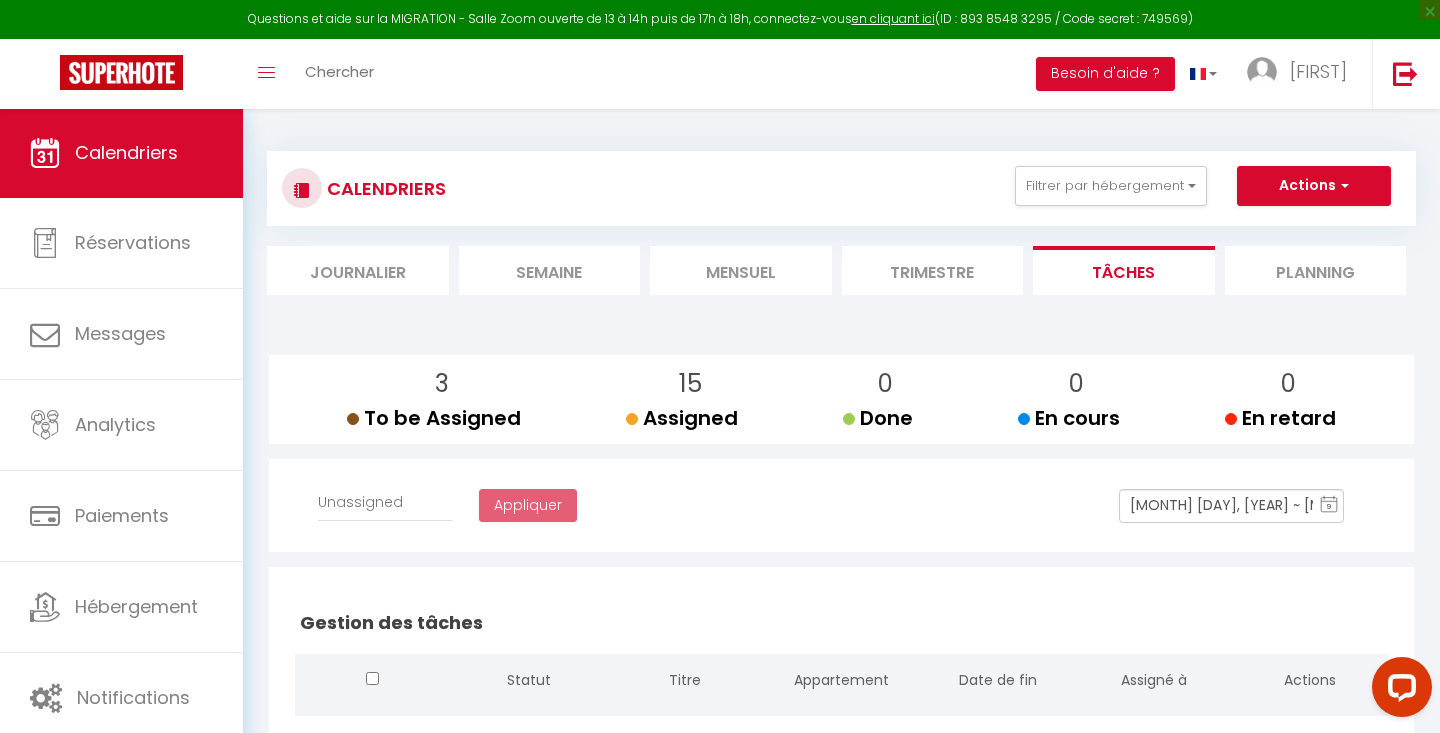 select 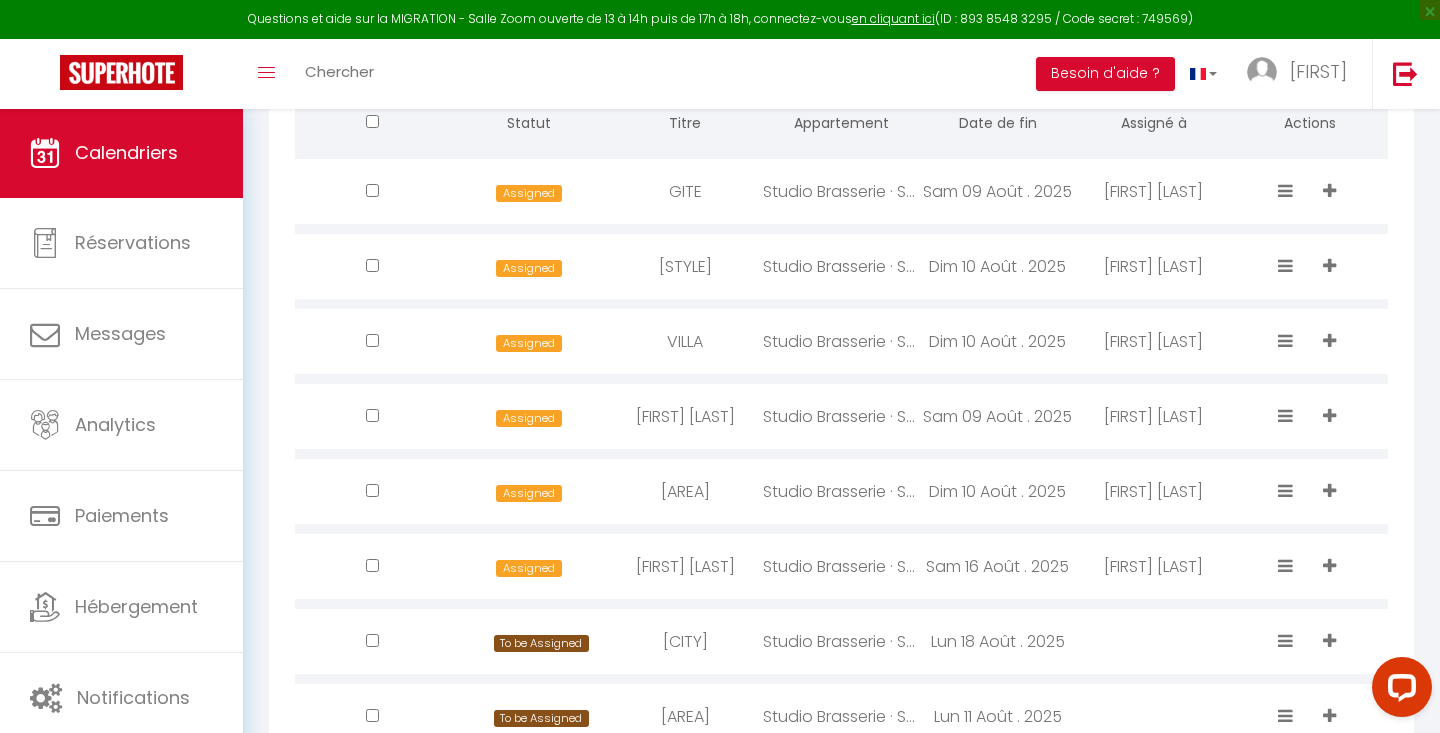 scroll, scrollTop: 533, scrollLeft: 0, axis: vertical 